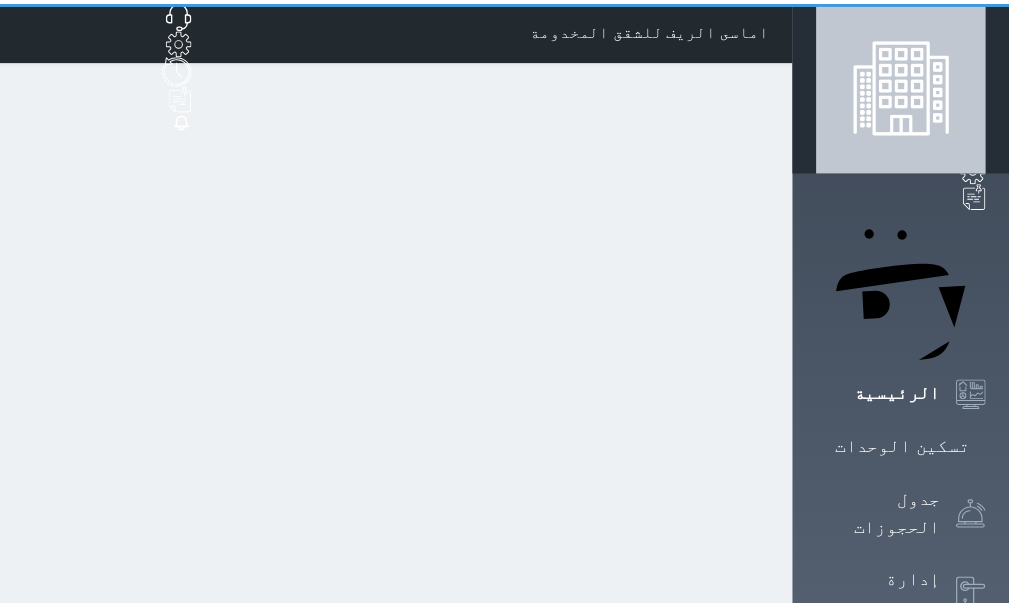 scroll, scrollTop: 0, scrollLeft: 0, axis: both 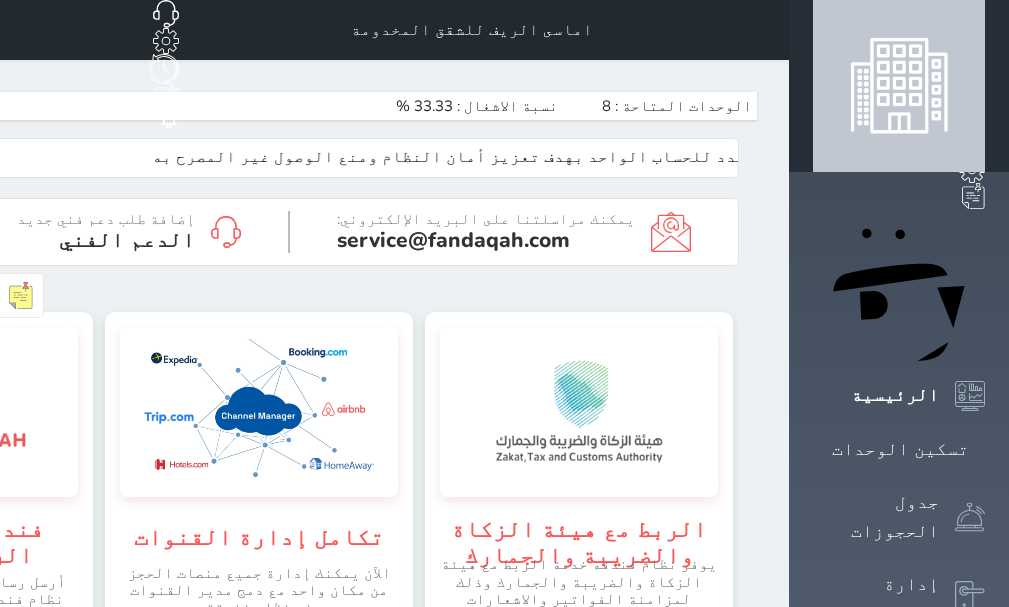 click on "حجز جديد" at bounding box center (10, -65) 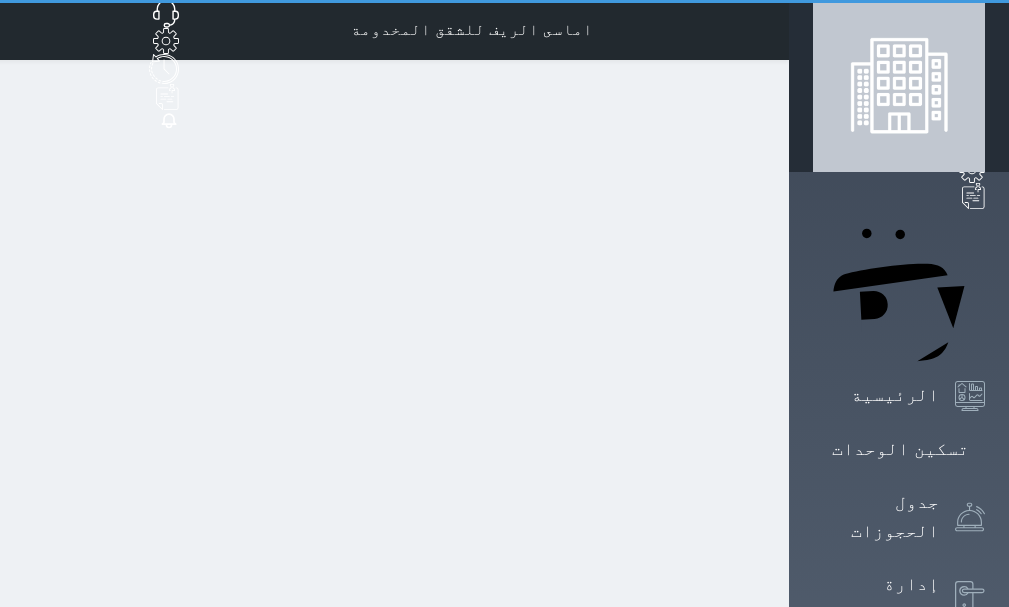 select on "1" 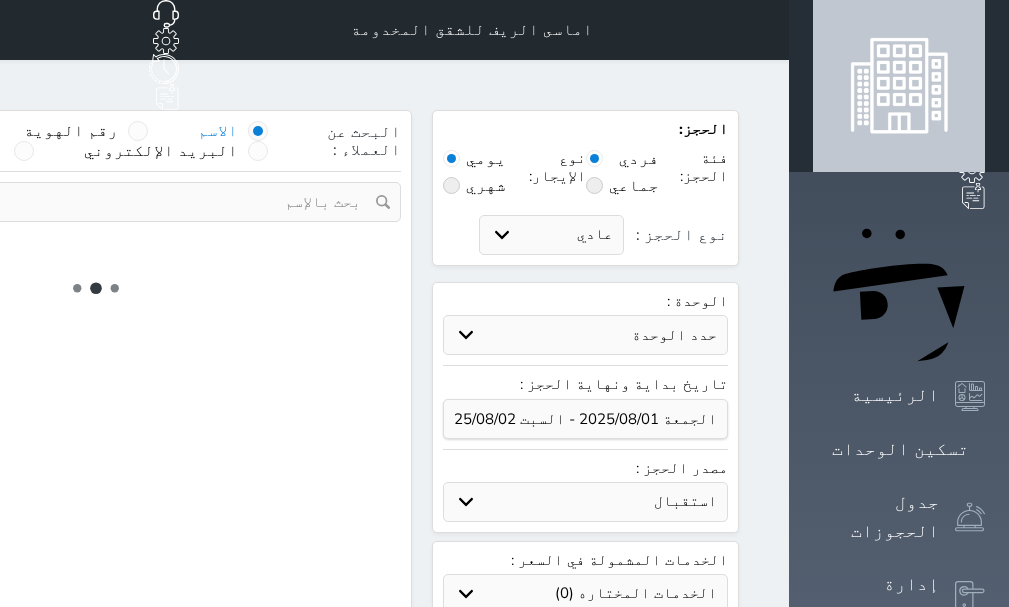 select 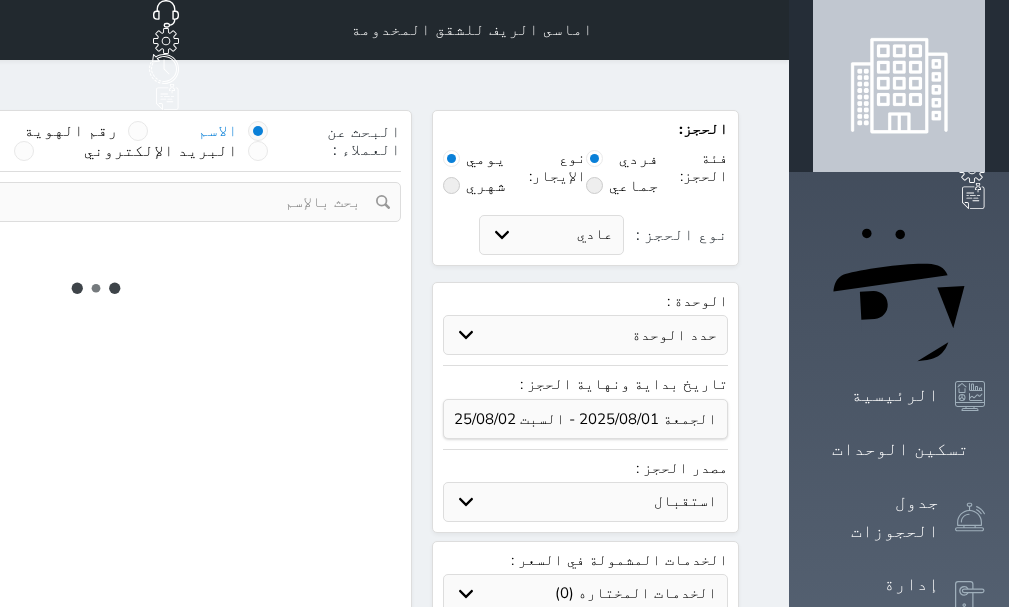 select on "1" 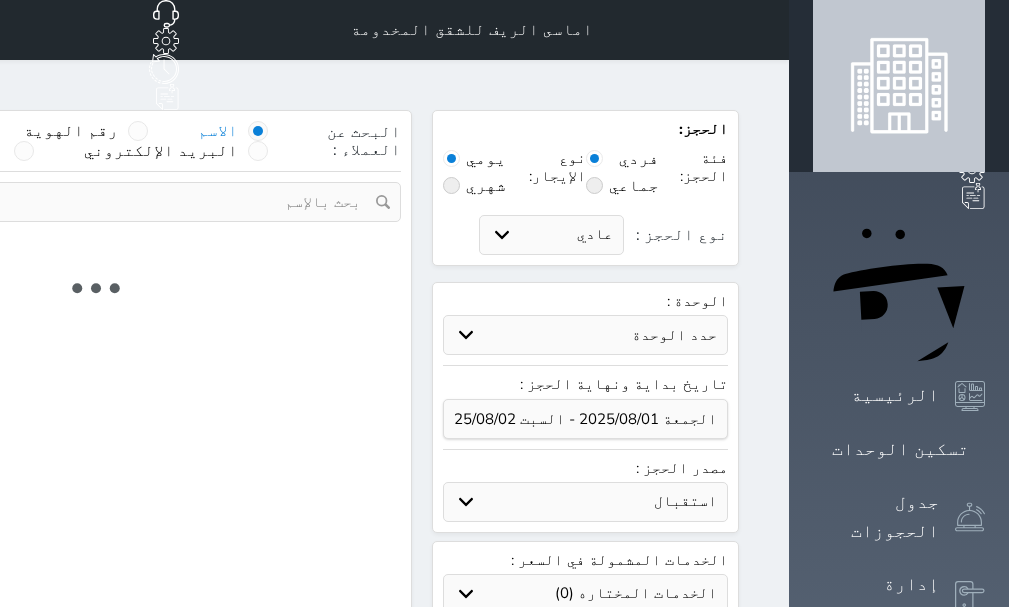 select on "113" 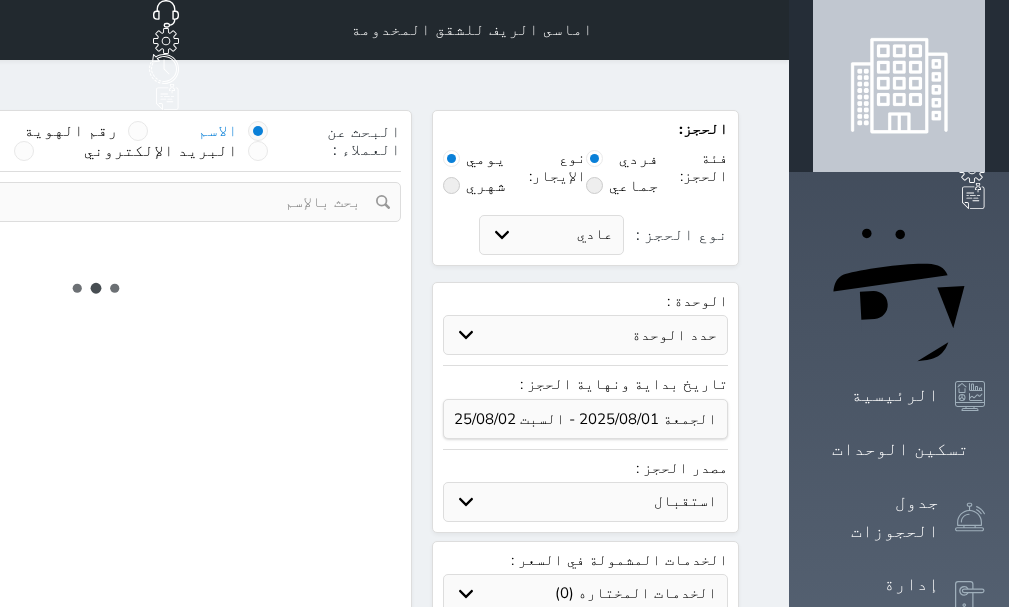 select on "1" 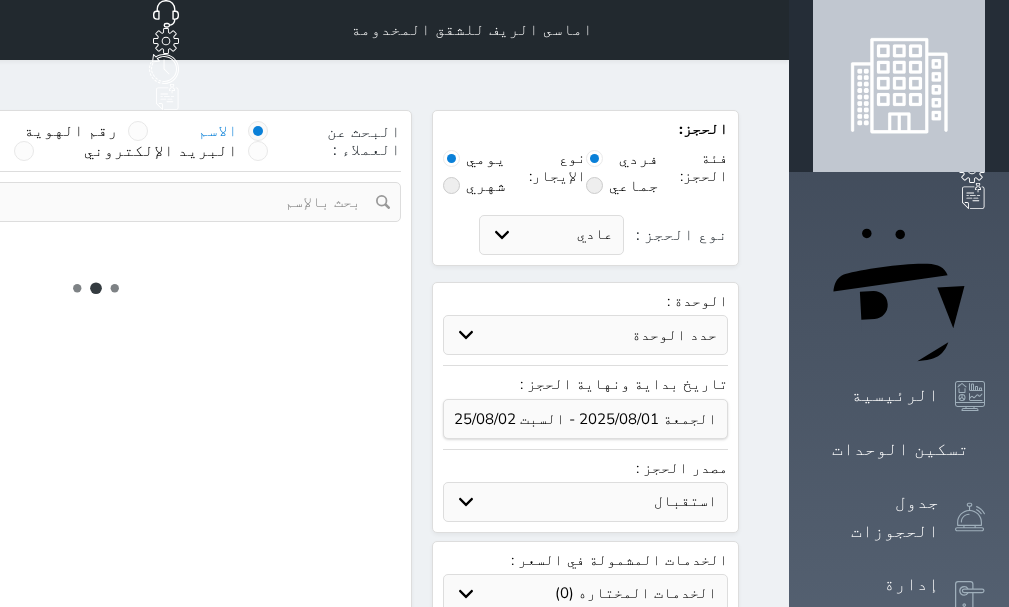 select 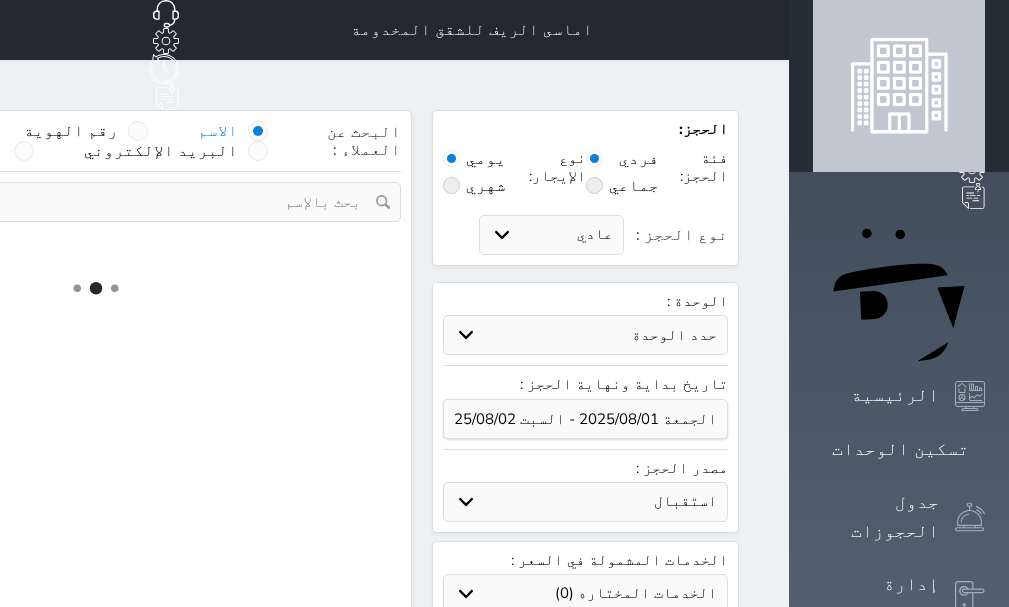 select on "7" 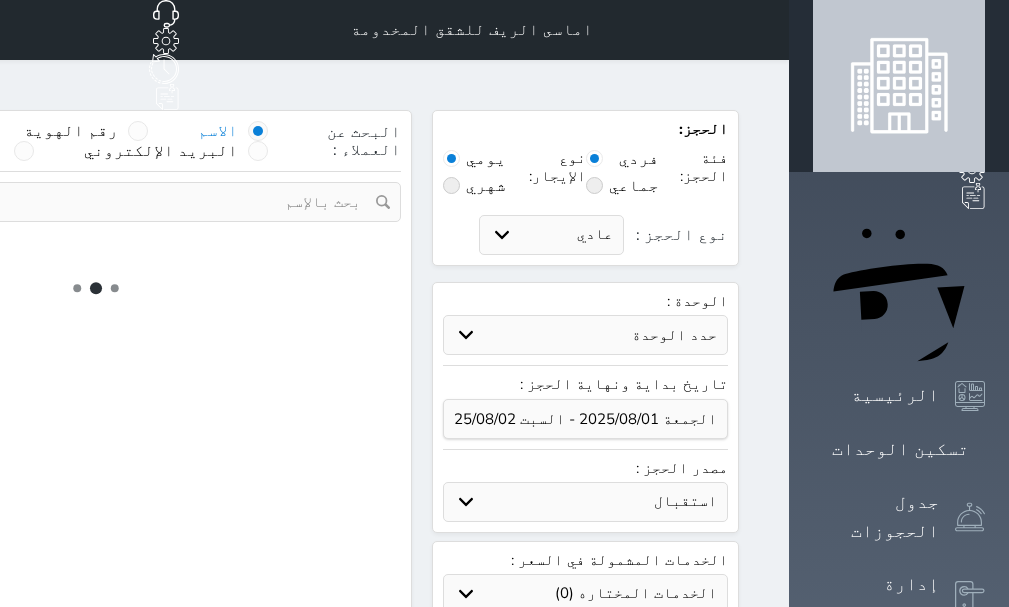 select 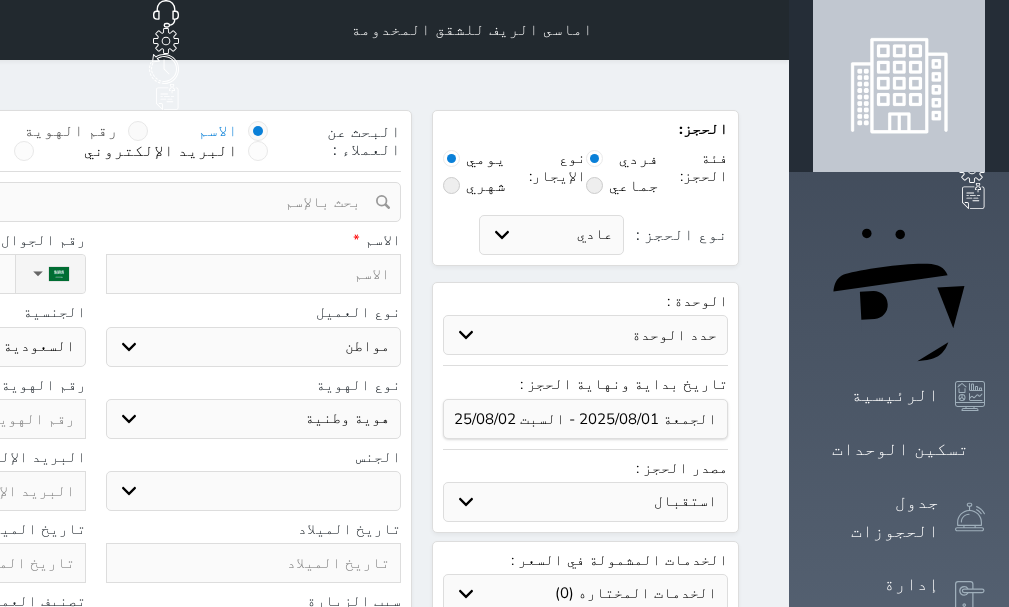 click at bounding box center (138, 131) 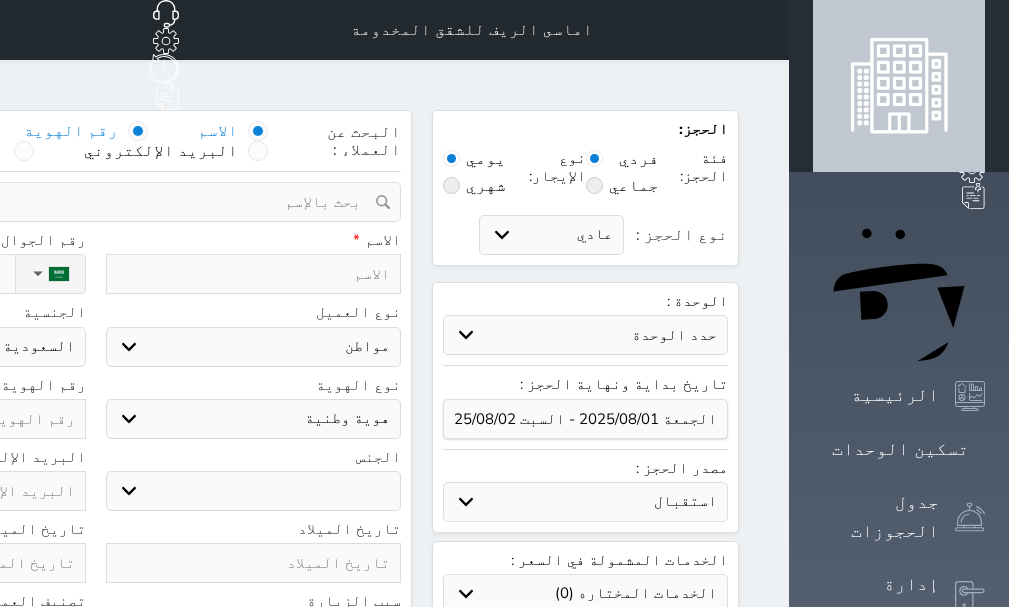 select 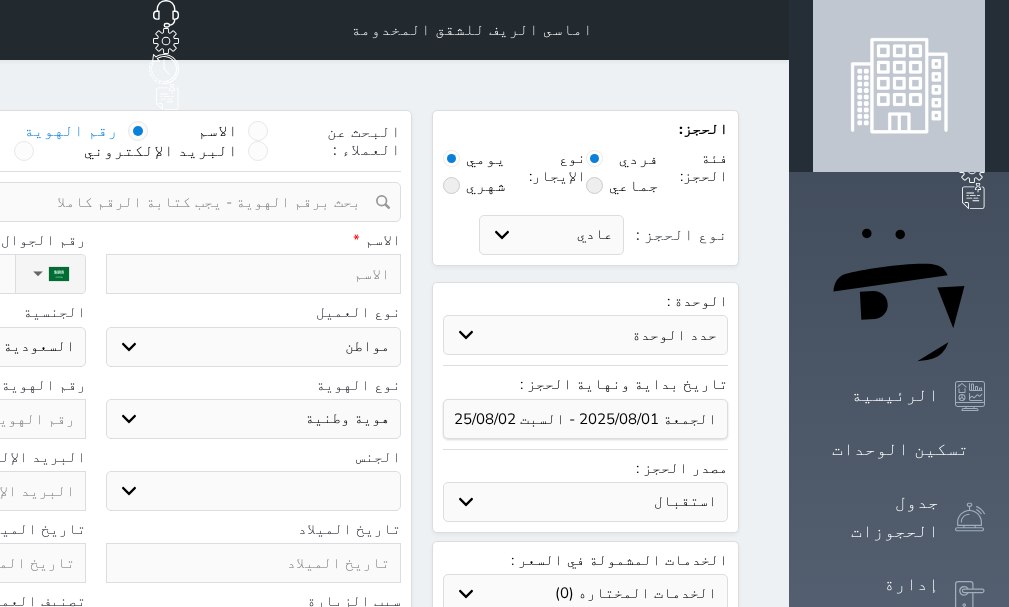 click at bounding box center (88, 202) 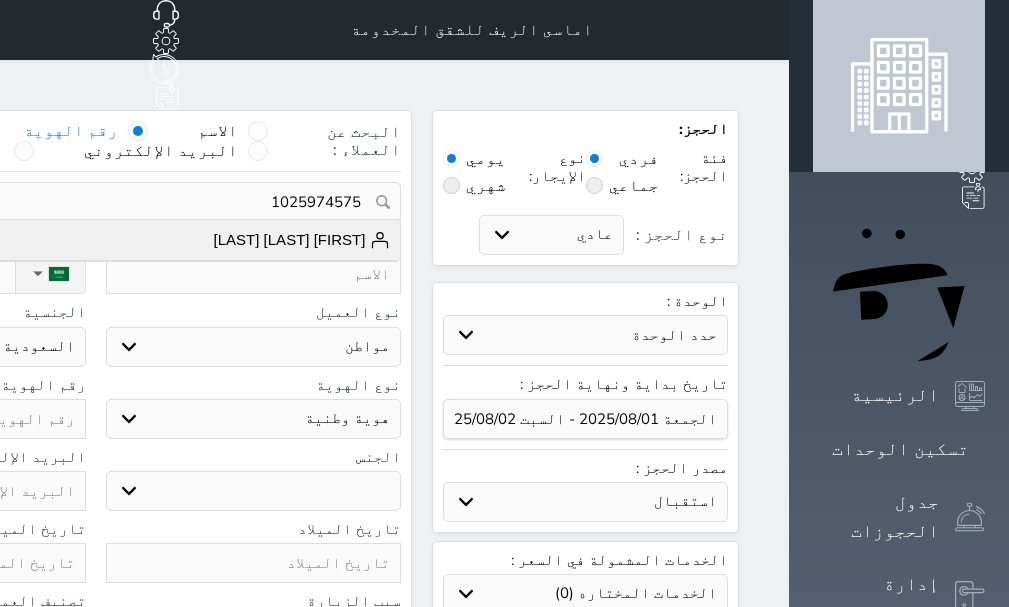 click on "[FIRST] [LAST] [LAST]" at bounding box center [302, 240] 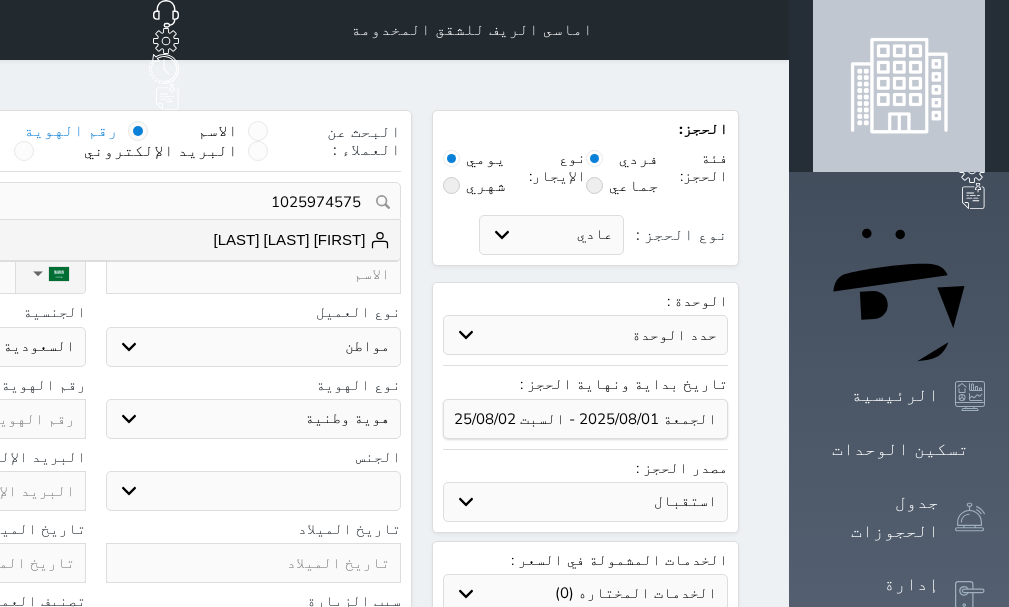 type on "[FIRST] [LAST] [LAST]  ||  +966[PHONE]" 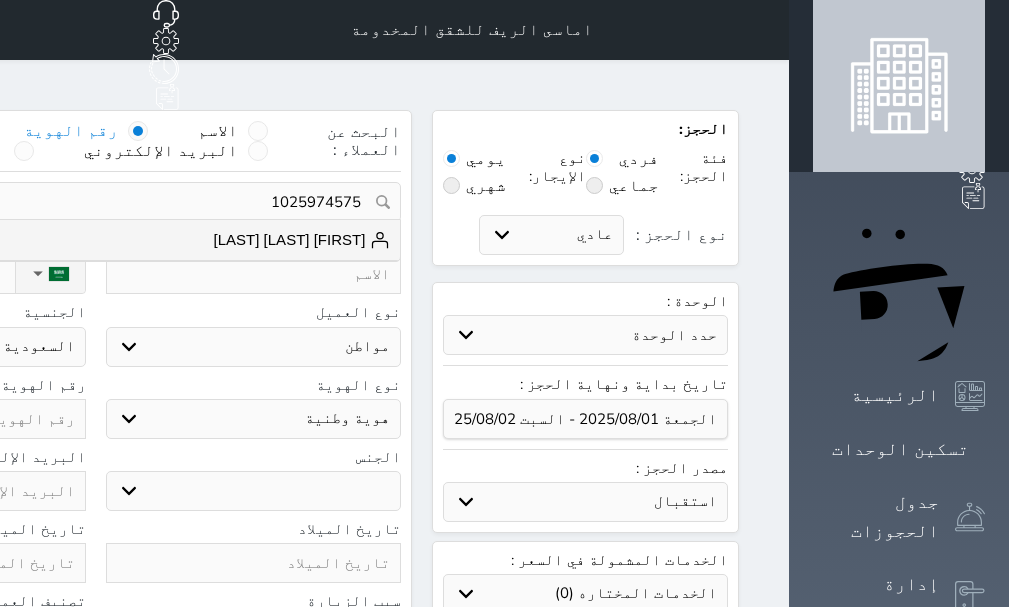 type on "[FIRST] [LAST] [LAST]" 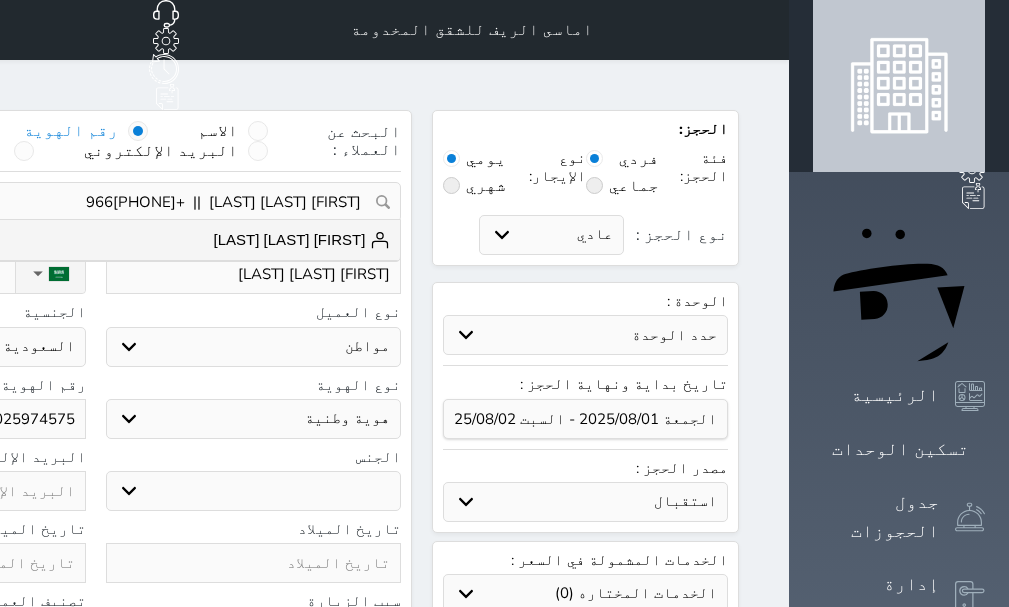 select on "male" 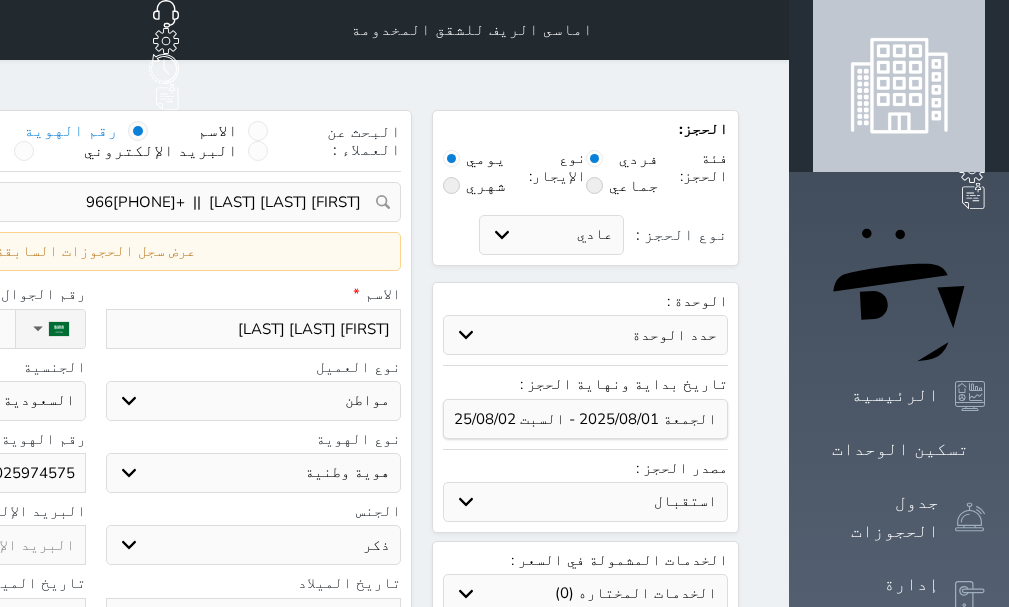 select 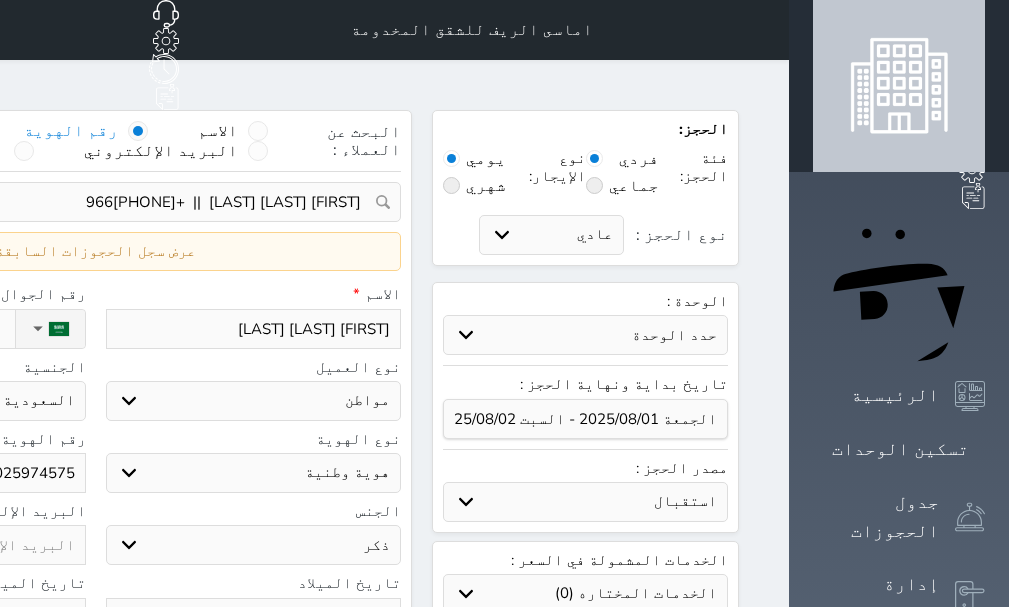 click on "حدد الوحدة
#00001100000000000000000000000000000000000000000000000000000000000000000000000000000000000000000000000000000000000000000000000000000000 - غرفتين صالة مطبخ حمام
#11 - غرفتين صالة مطبخ حمام
#9 - غرفتين صالة مطبخ حمام
#8 - غرفتين صالة مطبخ حمام
#7 - غرفتين صالة مطبخ حمام
#6 - غرفتين صالة مطبخ حمام
#4 - غرفتين صالة مطبخ حمام
#3 - غرفتين صالة مطبخ حمام
#1 - غرفتين صالة مطبخ حمام" at bounding box center [585, 335] 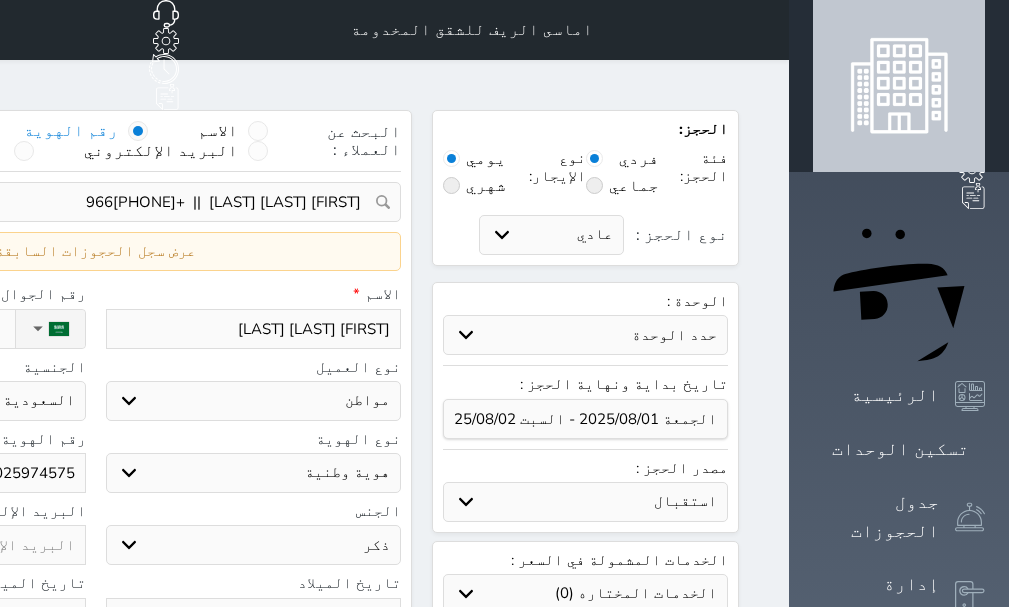select on "16762" 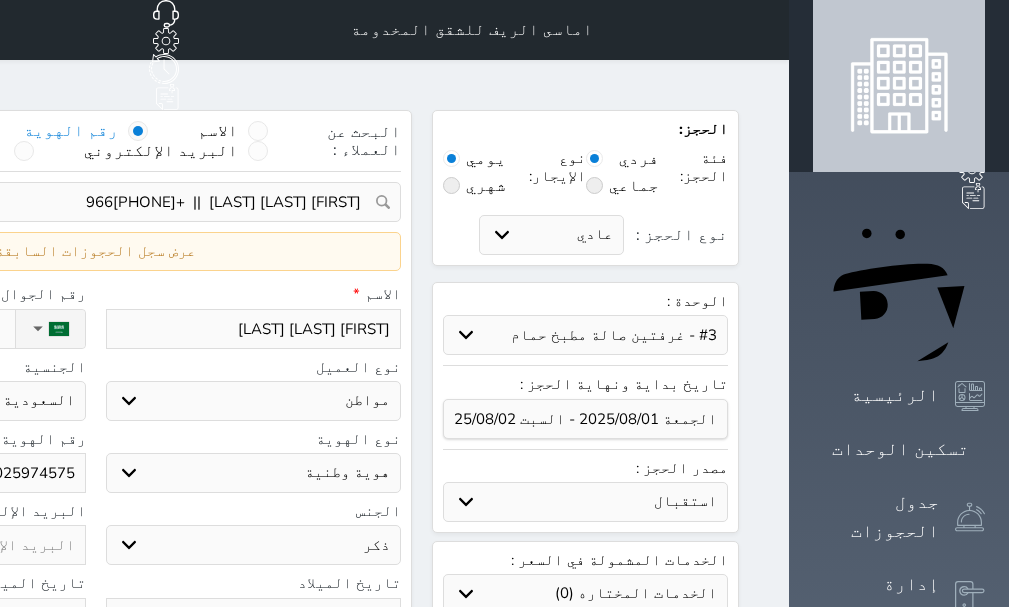click on "حدد الوحدة
#00001100000000000000000000000000000000000000000000000000000000000000000000000000000000000000000000000000000000000000000000000000000000 - غرفتين صالة مطبخ حمام
#11 - غرفتين صالة مطبخ حمام
#9 - غرفتين صالة مطبخ حمام
#8 - غرفتين صالة مطبخ حمام
#7 - غرفتين صالة مطبخ حمام
#6 - غرفتين صالة مطبخ حمام
#4 - غرفتين صالة مطبخ حمام
#3 - غرفتين صالة مطبخ حمام
#1 - غرفتين صالة مطبخ حمام" at bounding box center (585, 335) 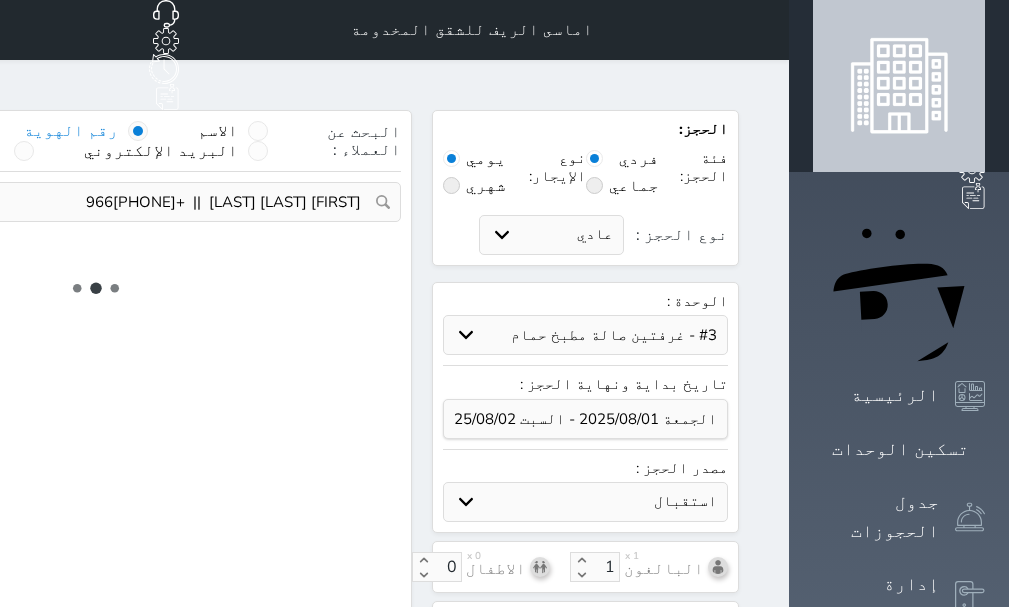 select on "1" 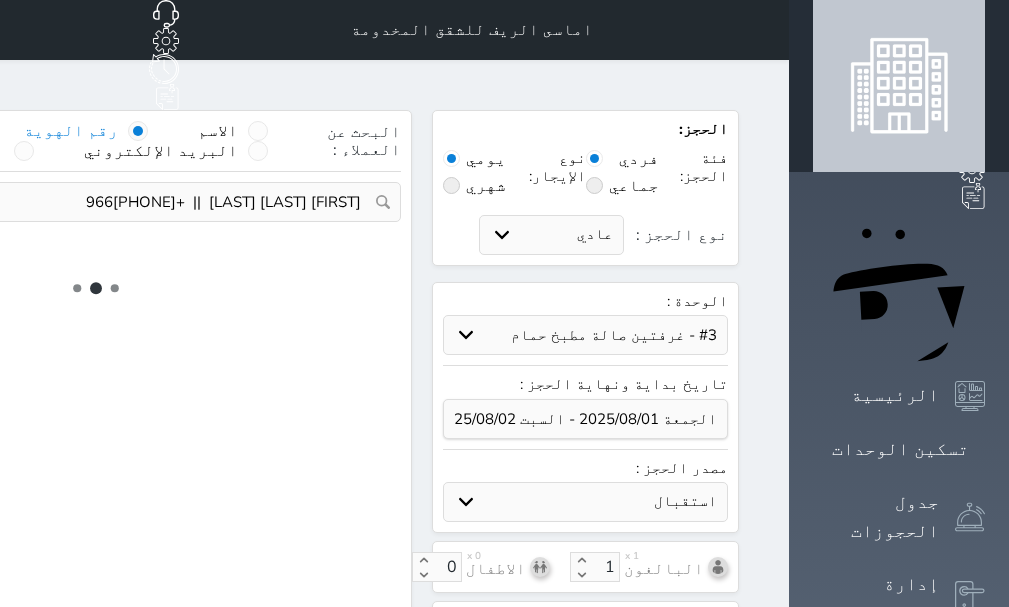 select on "113" 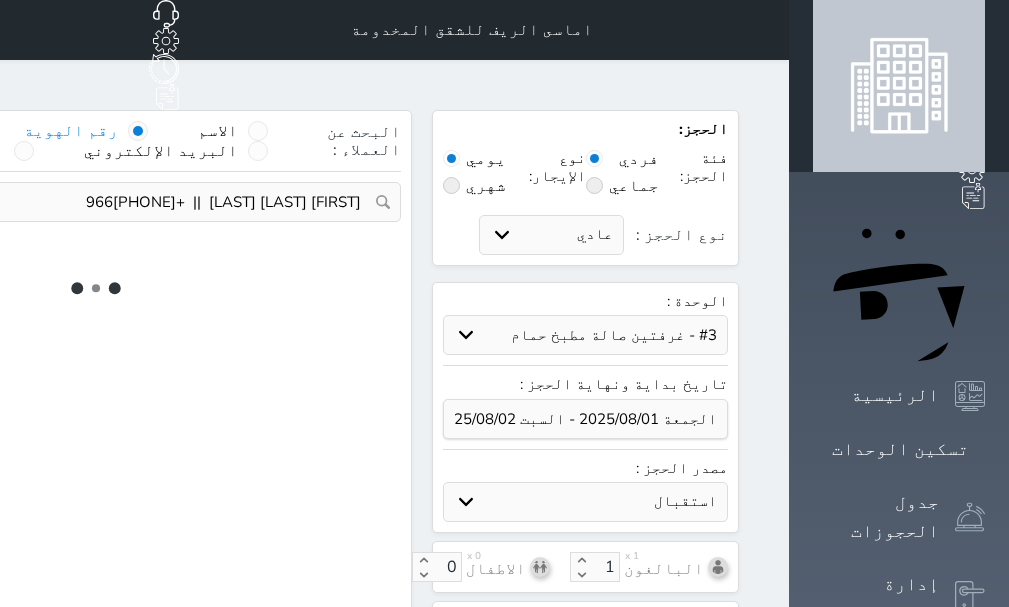 select on "1" 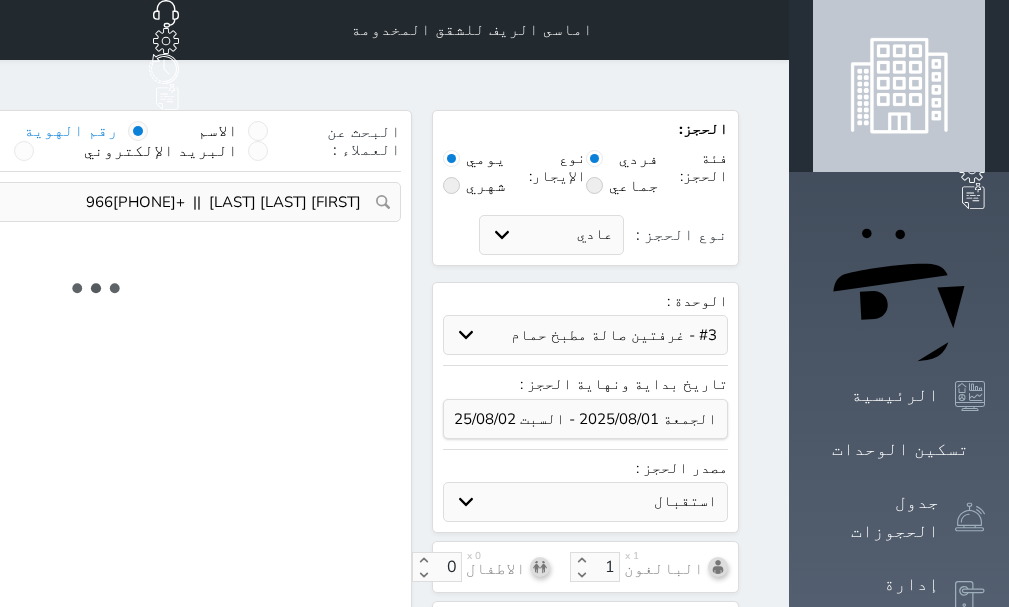 select on "7" 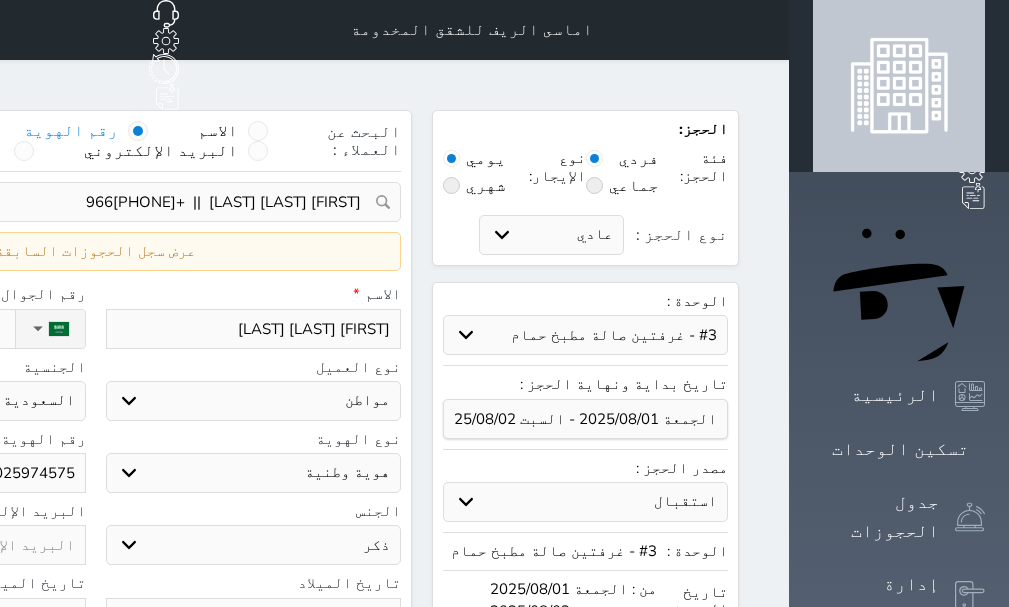 select 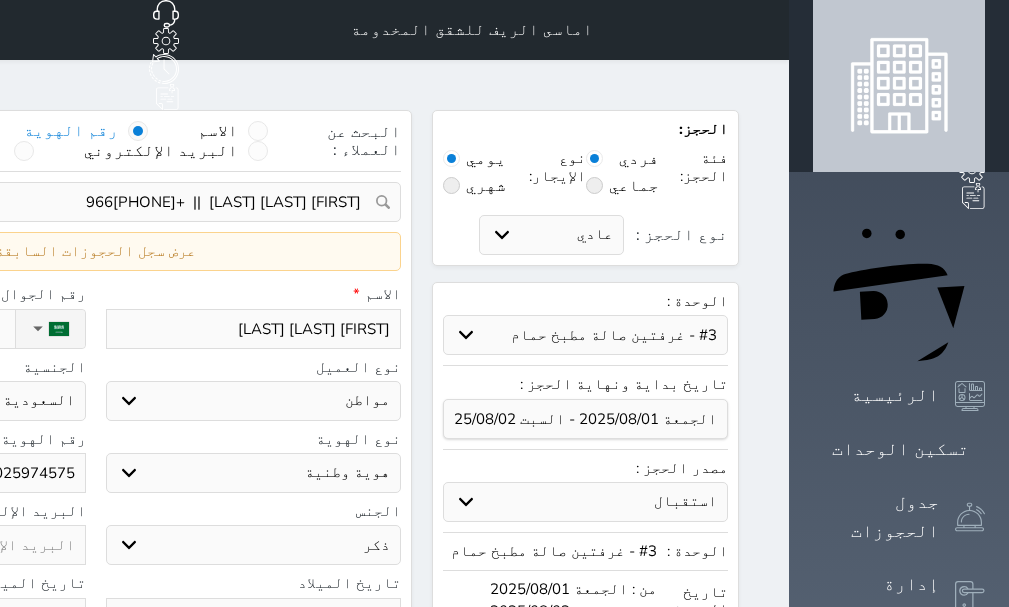 click on "حدد الوحدة
#00001100000000000000000000000000000000000000000000000000000000000000000000000000000000000000000000000000000000000000000000000000000000 - غرفتين صالة مطبخ حمام
#11 - غرفتين صالة مطبخ حمام
#9 - غرفتين صالة مطبخ حمام
#8 - غرفتين صالة مطبخ حمام
#7 - غرفتين صالة مطبخ حمام
#6 - غرفتين صالة مطبخ حمام
#4 - غرفتين صالة مطبخ حمام
#3 - غرفتين صالة مطبخ حمام
#1 - غرفتين صالة مطبخ حمام" at bounding box center [585, 335] 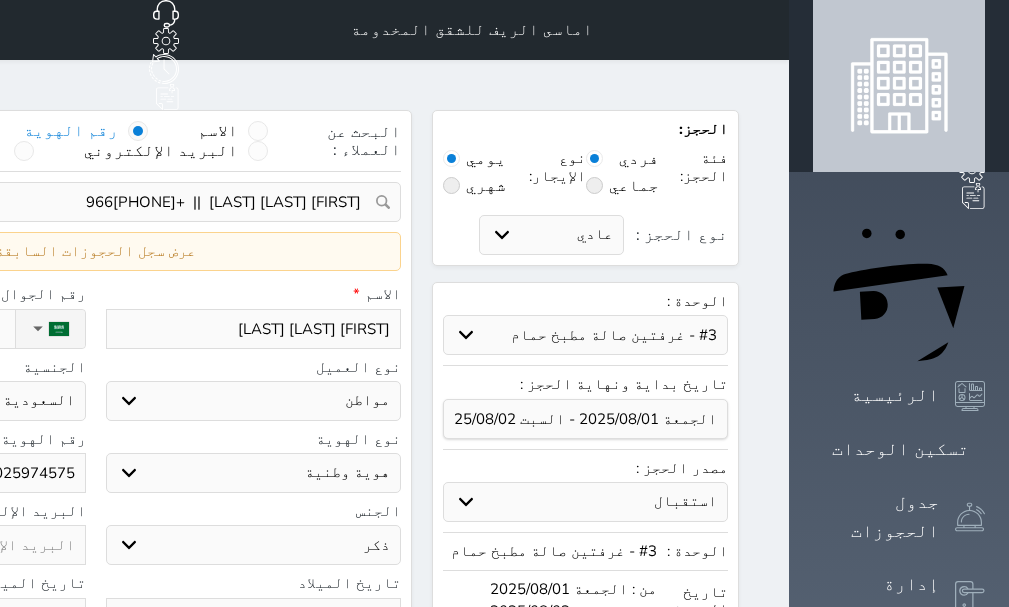 select on "16763" 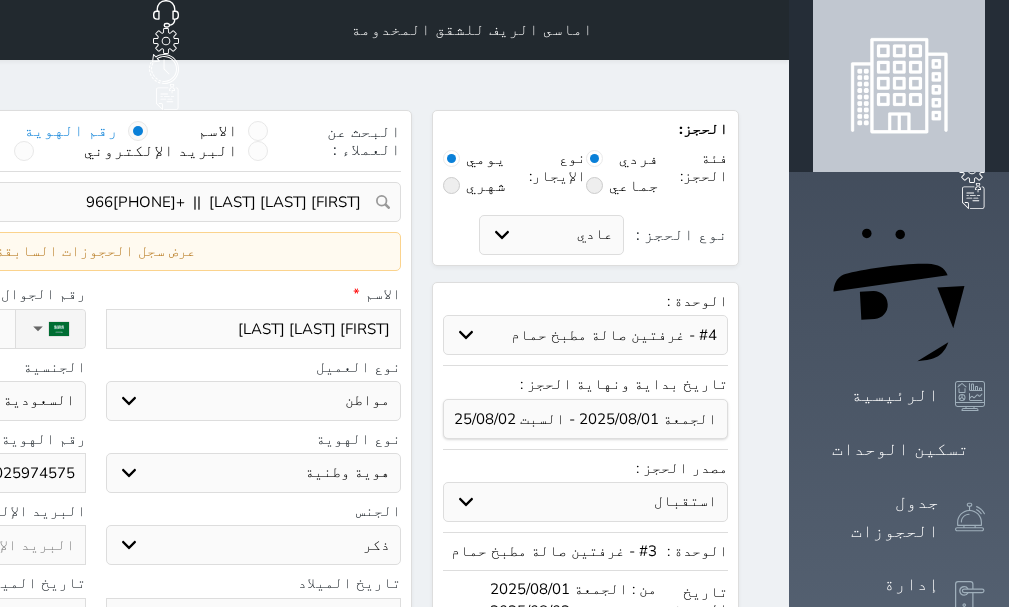 click on "حدد الوحدة
#00001100000000000000000000000000000000000000000000000000000000000000000000000000000000000000000000000000000000000000000000000000000000 - غرفتين صالة مطبخ حمام
#11 - غرفتين صالة مطبخ حمام
#9 - غرفتين صالة مطبخ حمام
#8 - غرفتين صالة مطبخ حمام
#7 - غرفتين صالة مطبخ حمام
#6 - غرفتين صالة مطبخ حمام
#4 - غرفتين صالة مطبخ حمام
#3 - غرفتين صالة مطبخ حمام
#1 - غرفتين صالة مطبخ حمام" at bounding box center (585, 335) 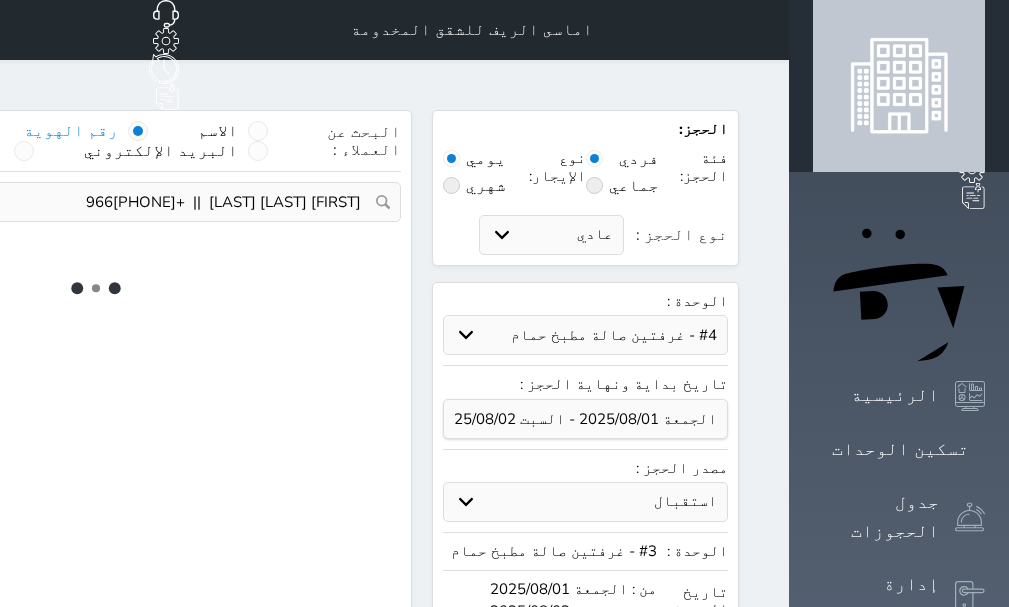select on "1" 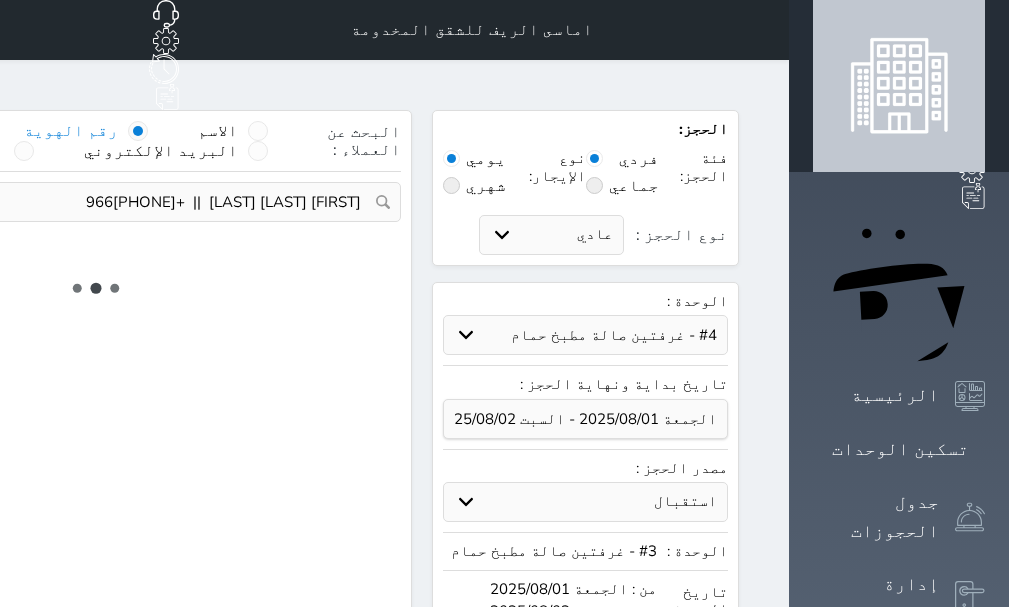 select on "113" 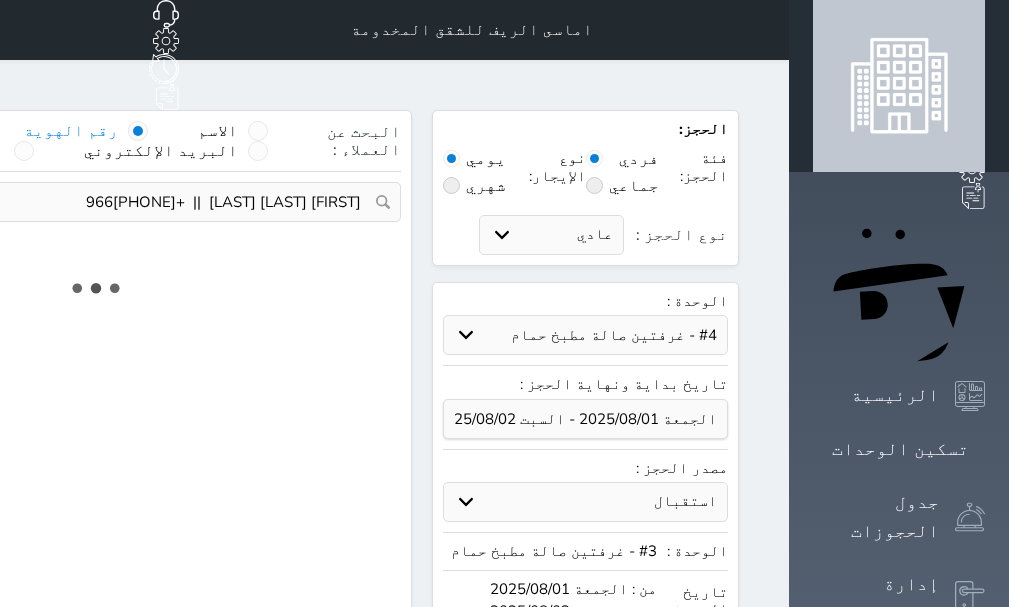 select on "1" 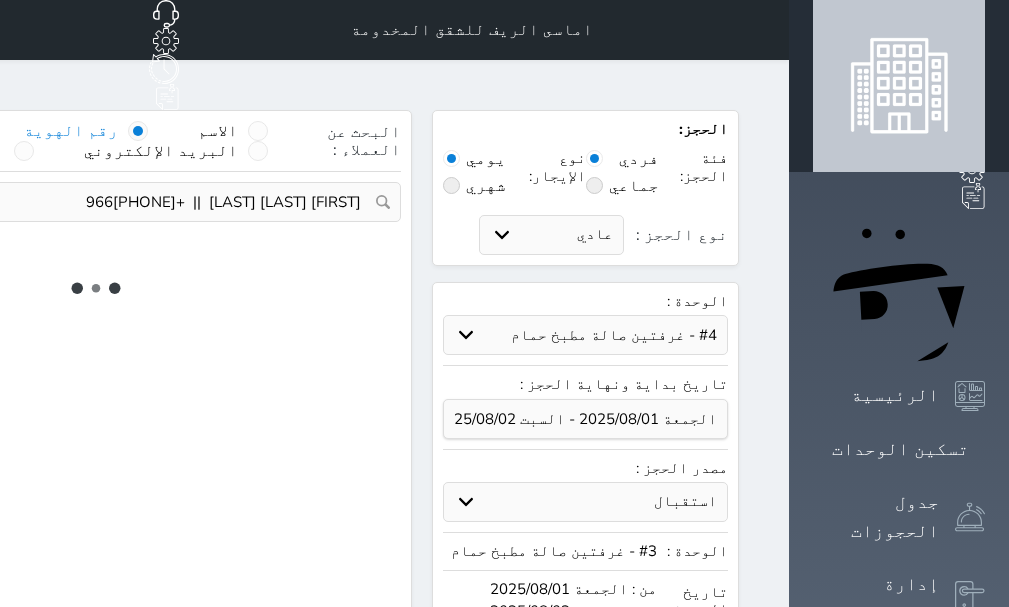select on "7" 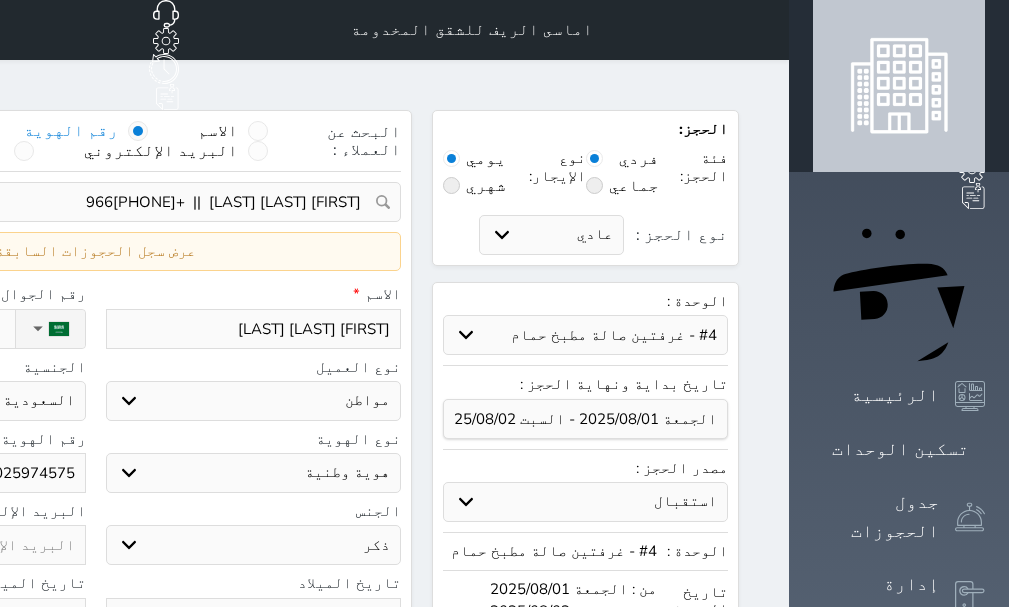 select 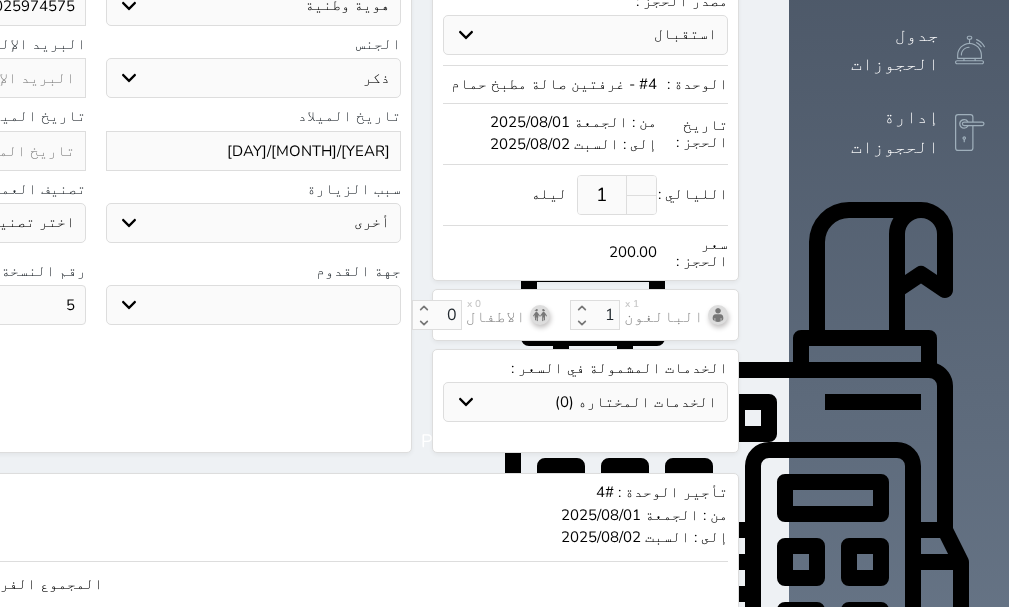scroll, scrollTop: 480, scrollLeft: 0, axis: vertical 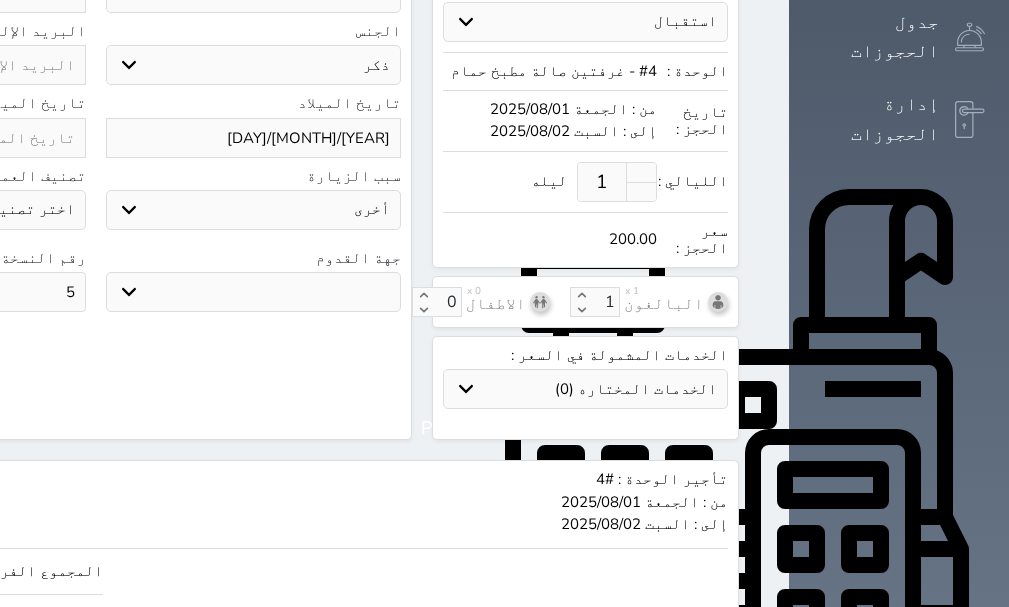 click on "200" at bounding box center (-145, 571) 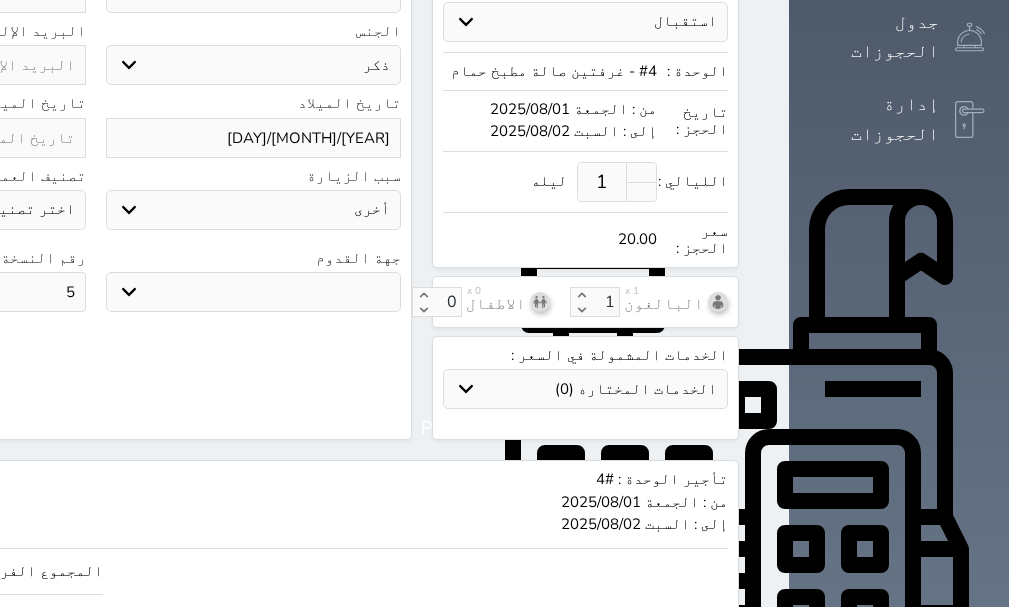 type on "2" 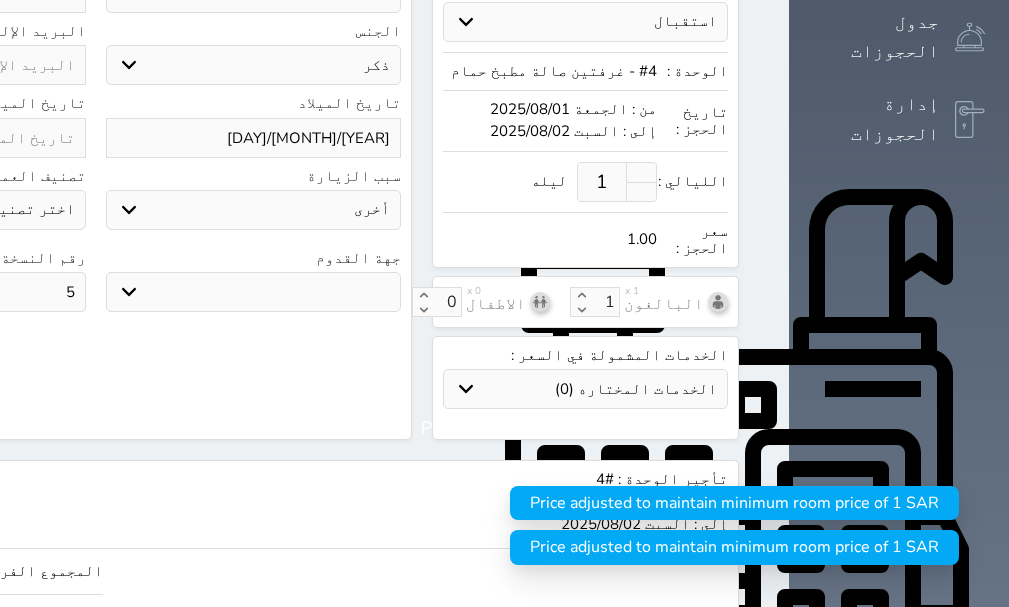 type on "3" 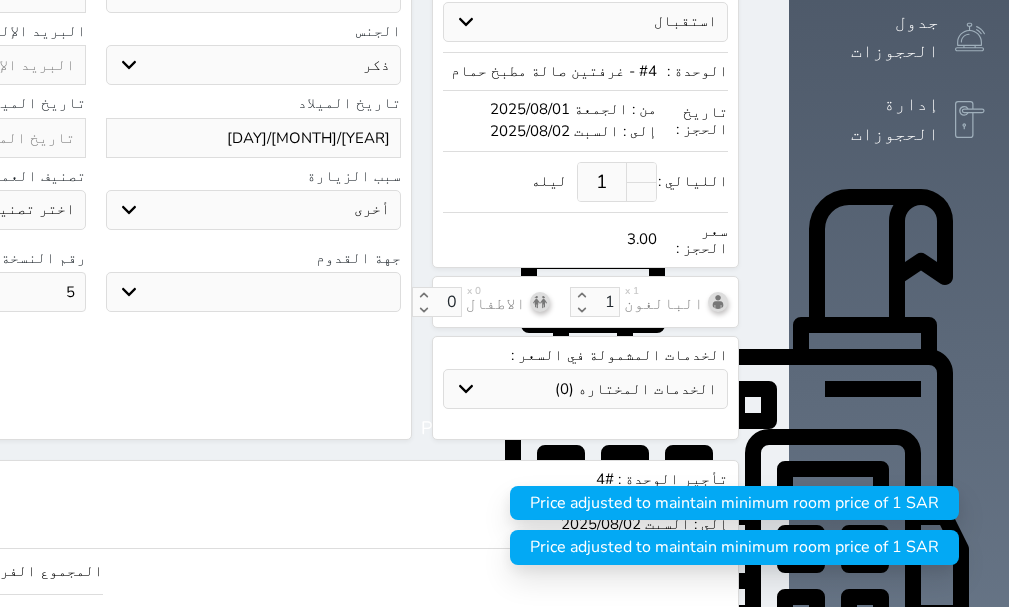 type on "30" 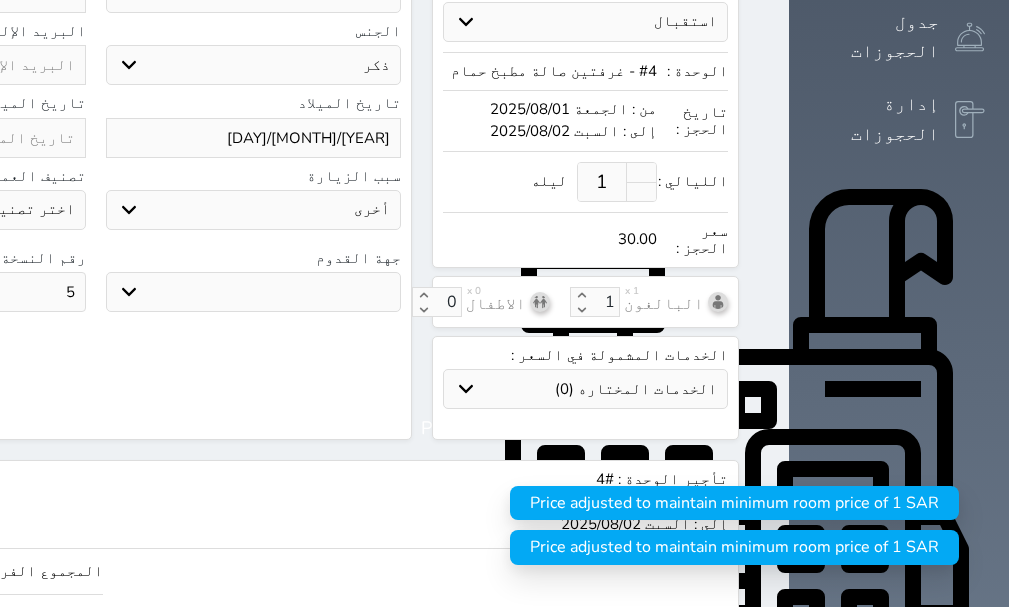 type on "300" 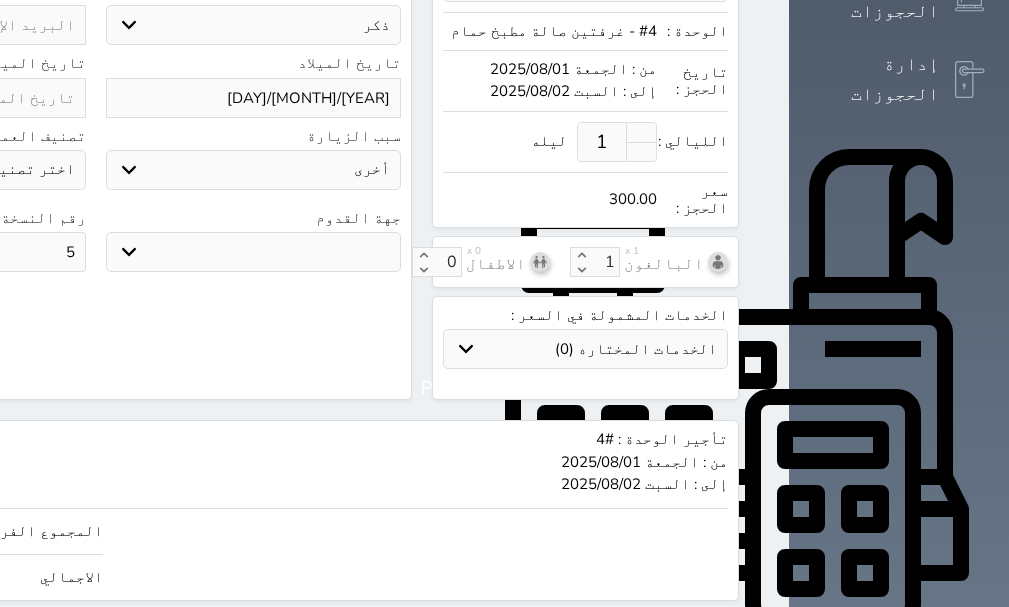 scroll, scrollTop: 563, scrollLeft: 0, axis: vertical 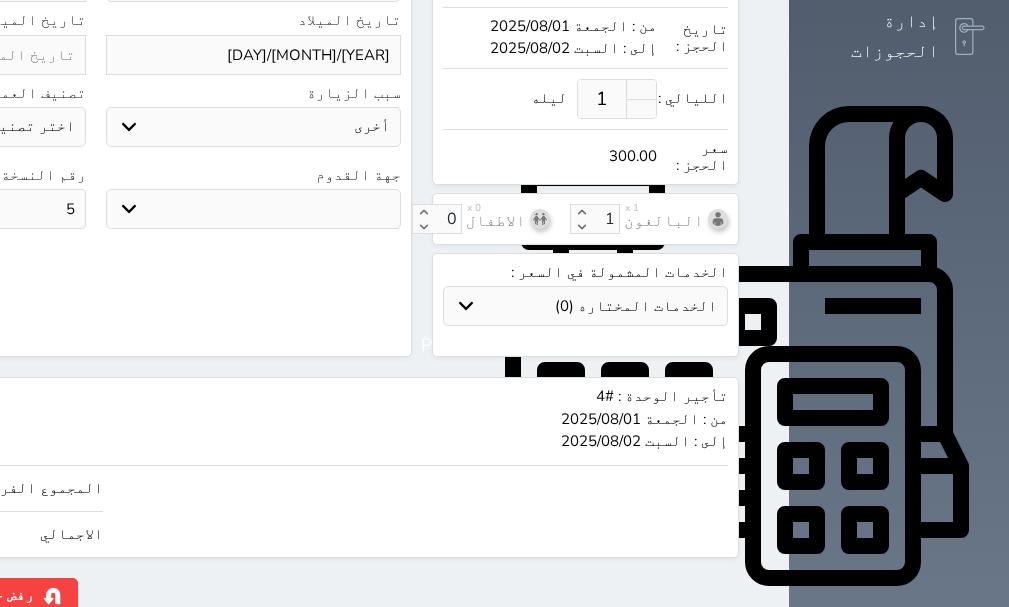 type on "300.00" 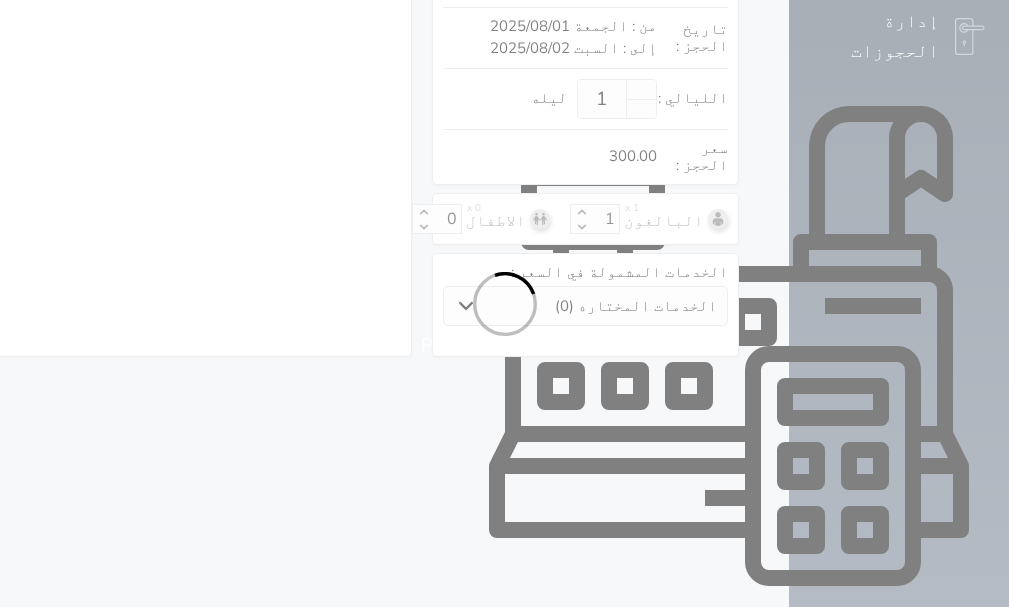 select on "1" 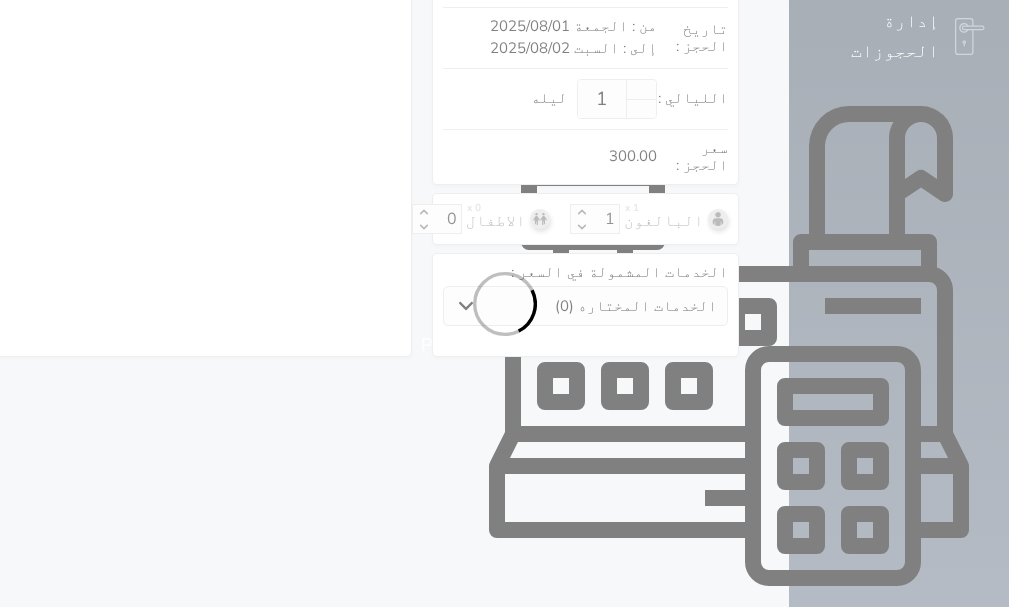 select on "113" 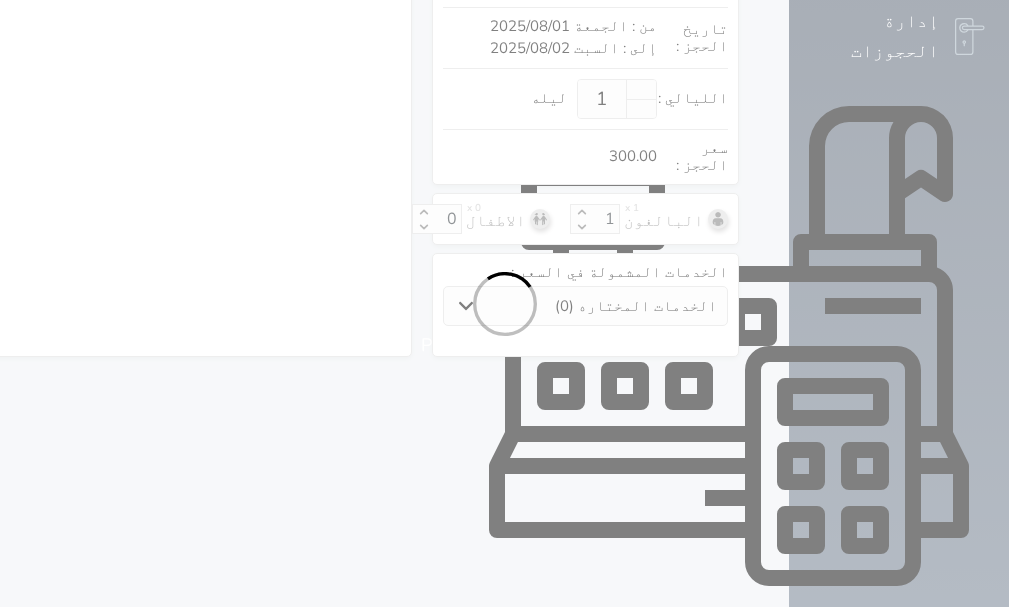 select on "1" 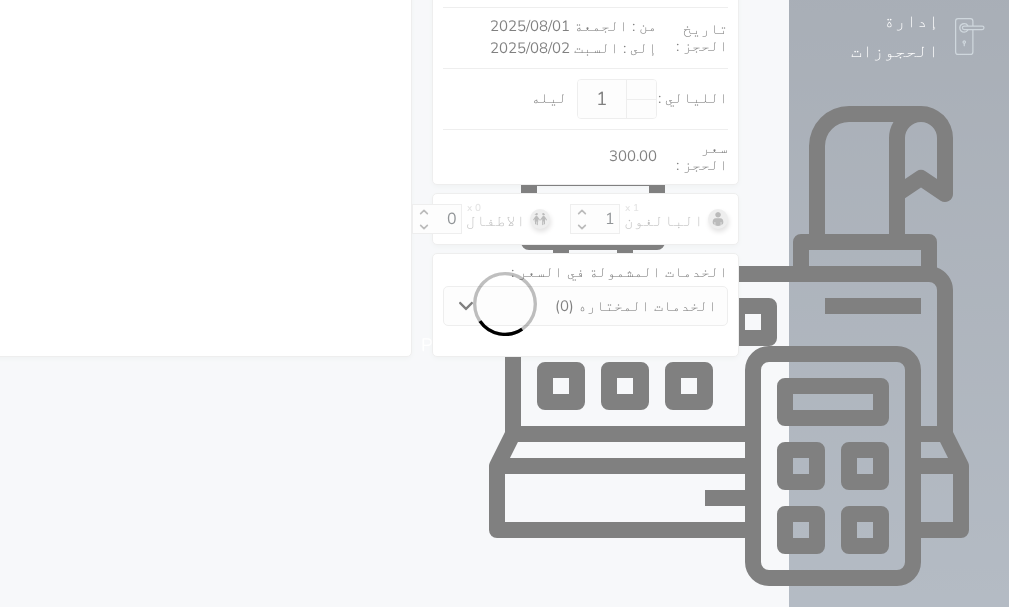 select on "7" 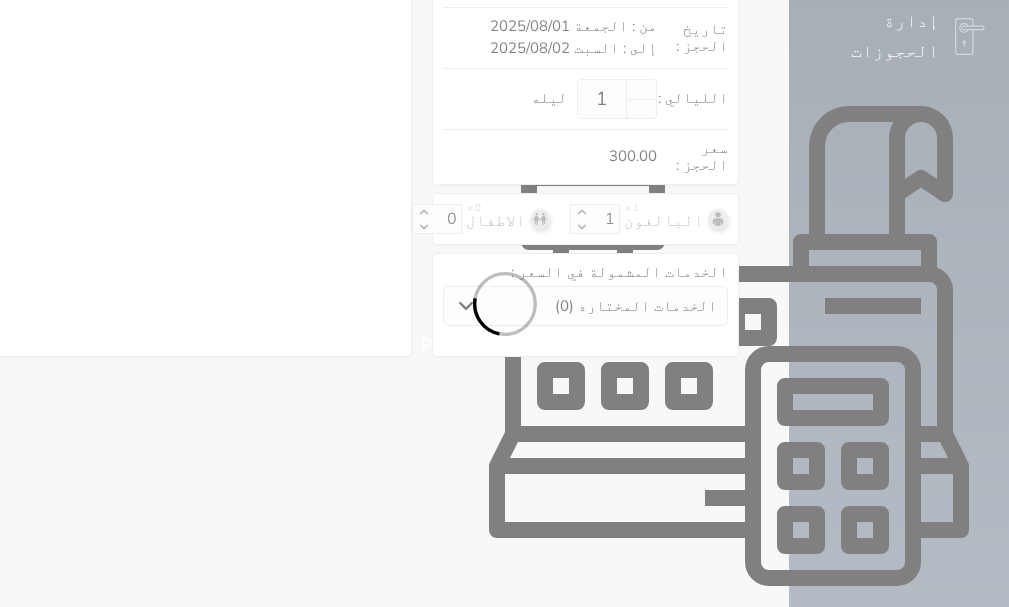 select 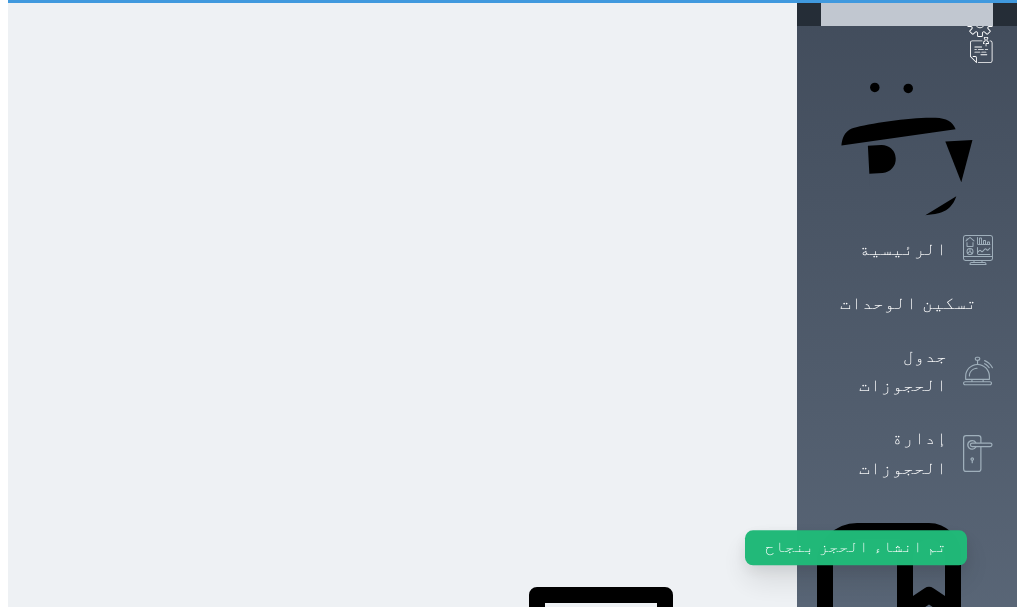 scroll, scrollTop: 0, scrollLeft: 0, axis: both 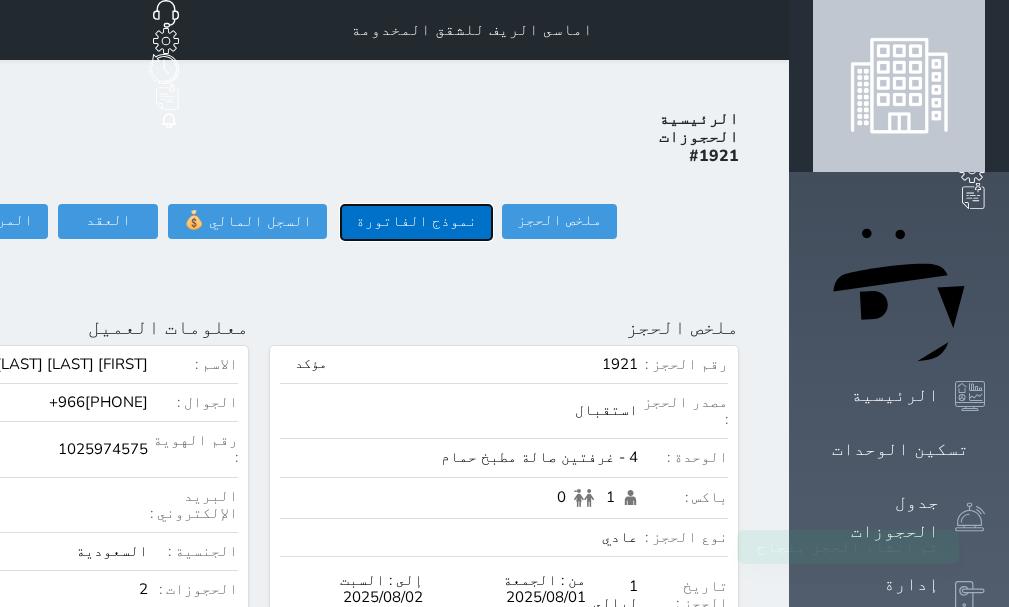 click on "نموذج الفاتورة" at bounding box center (416, 222) 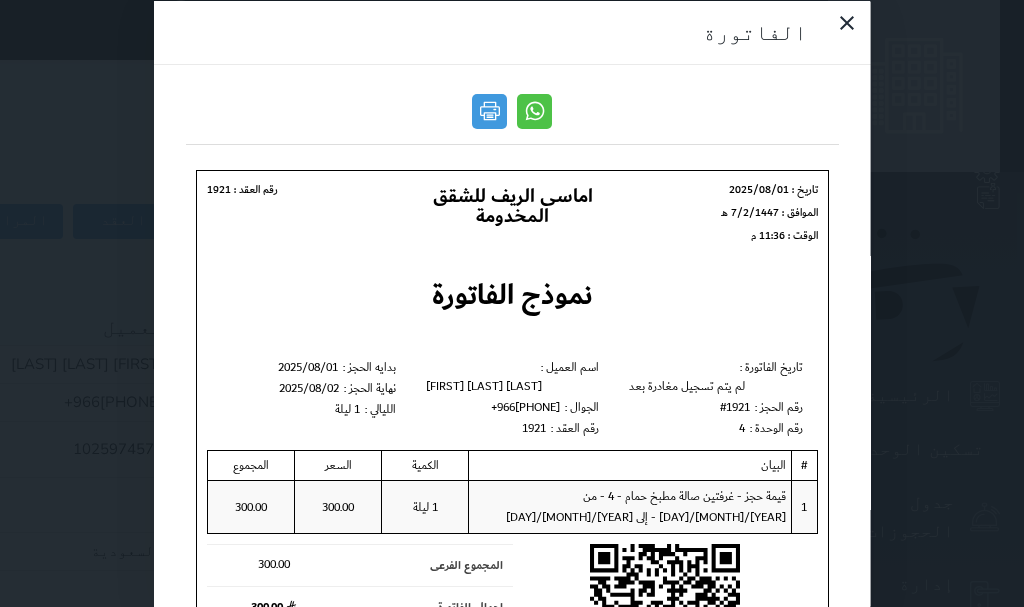 scroll, scrollTop: 0, scrollLeft: 0, axis: both 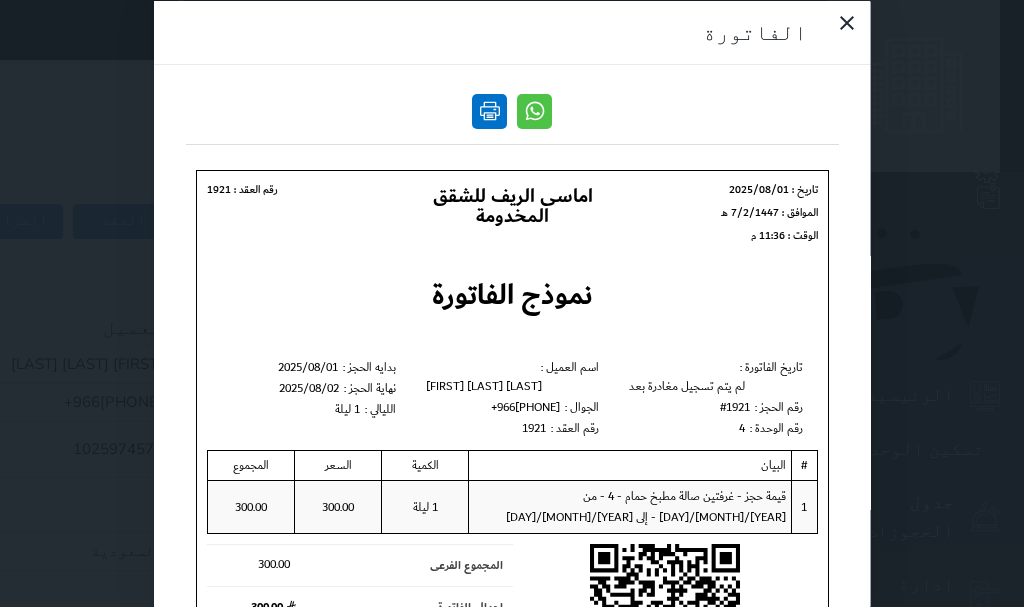 click at bounding box center (489, 110) 